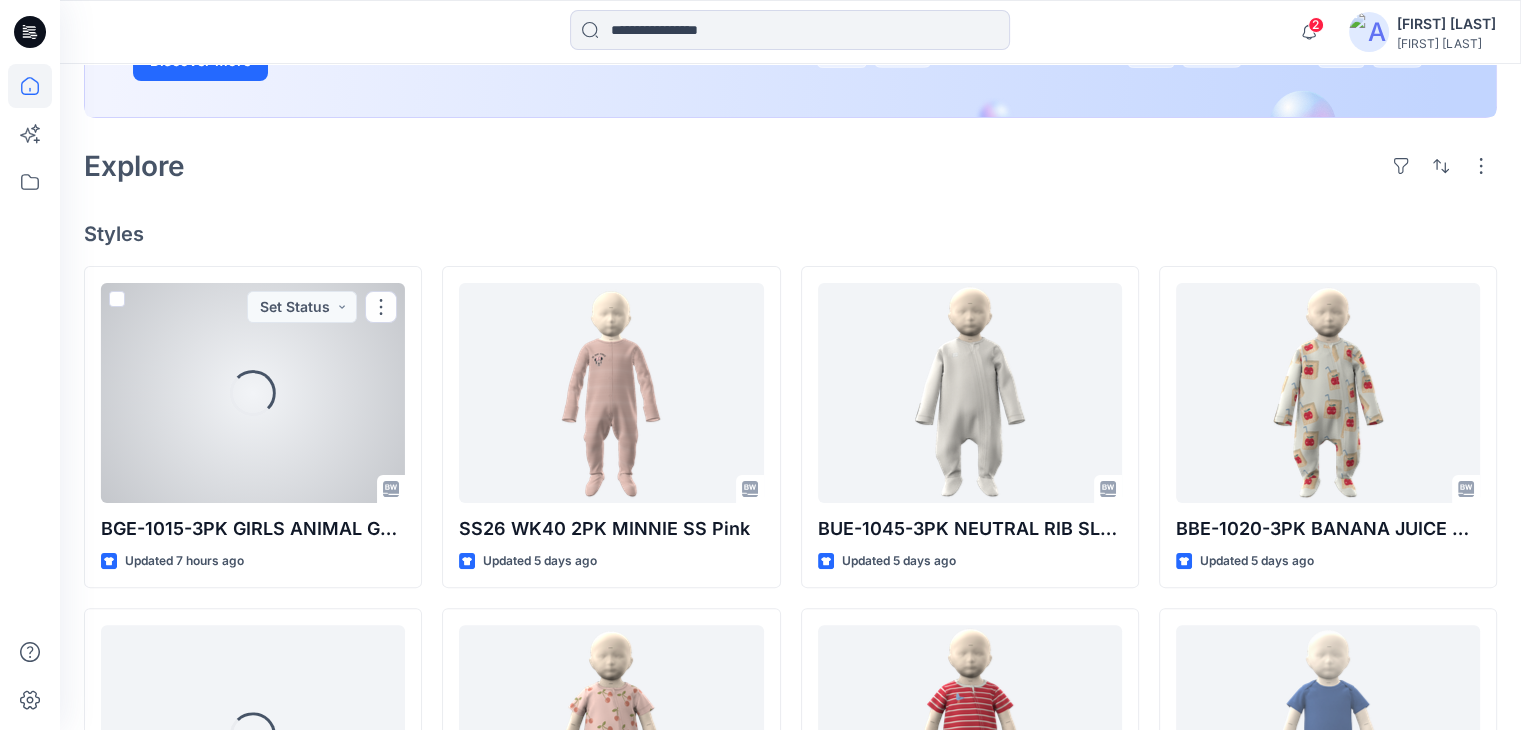 scroll, scrollTop: 400, scrollLeft: 0, axis: vertical 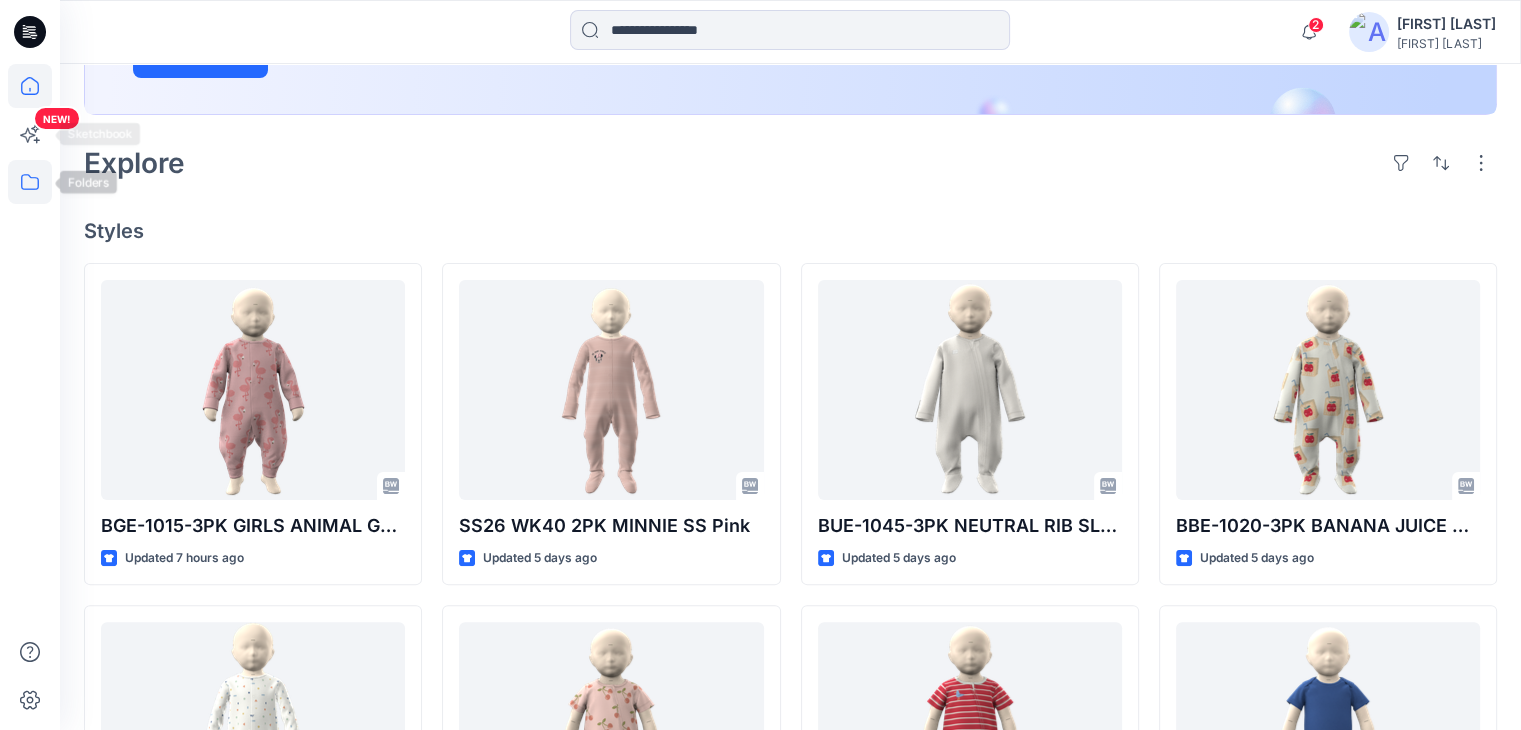 click 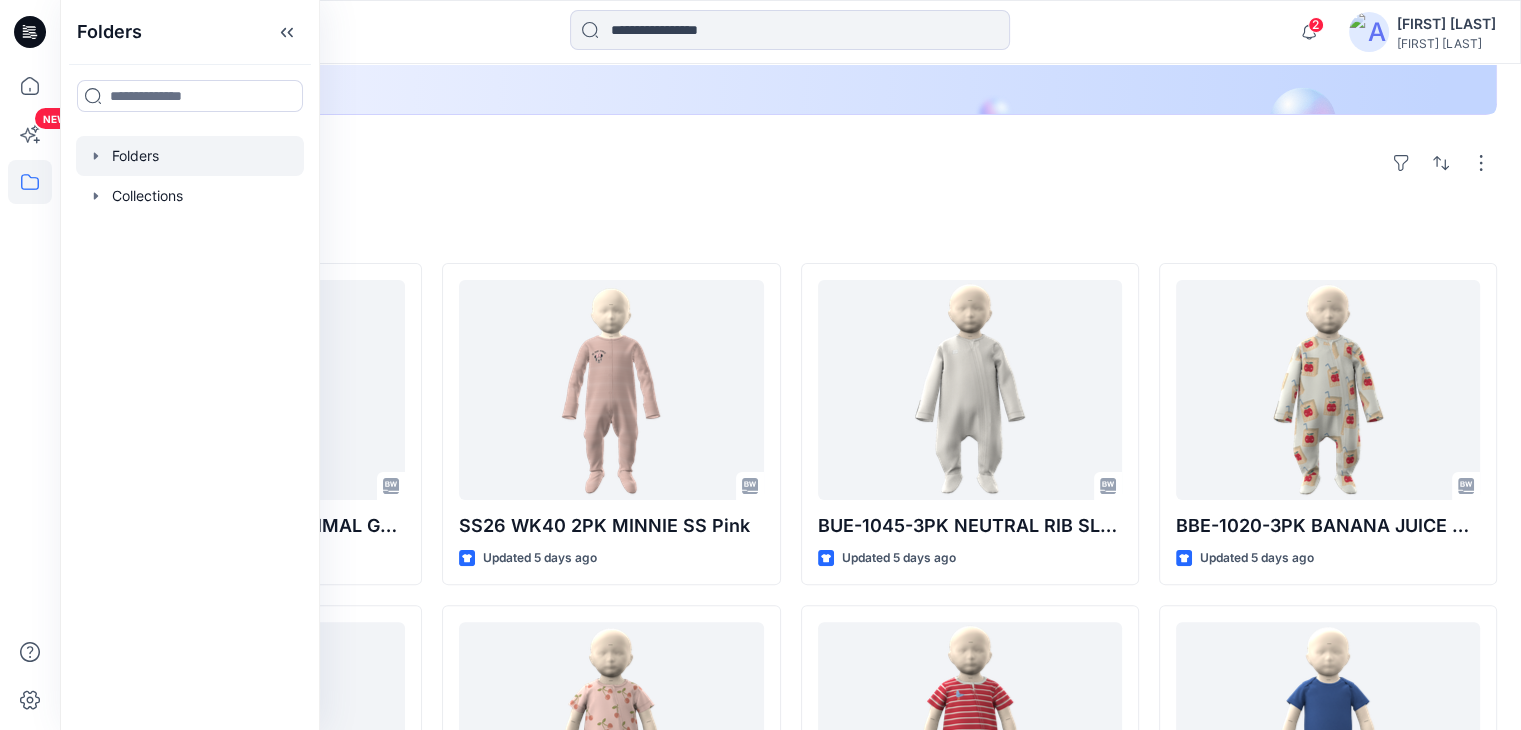 click at bounding box center (190, 156) 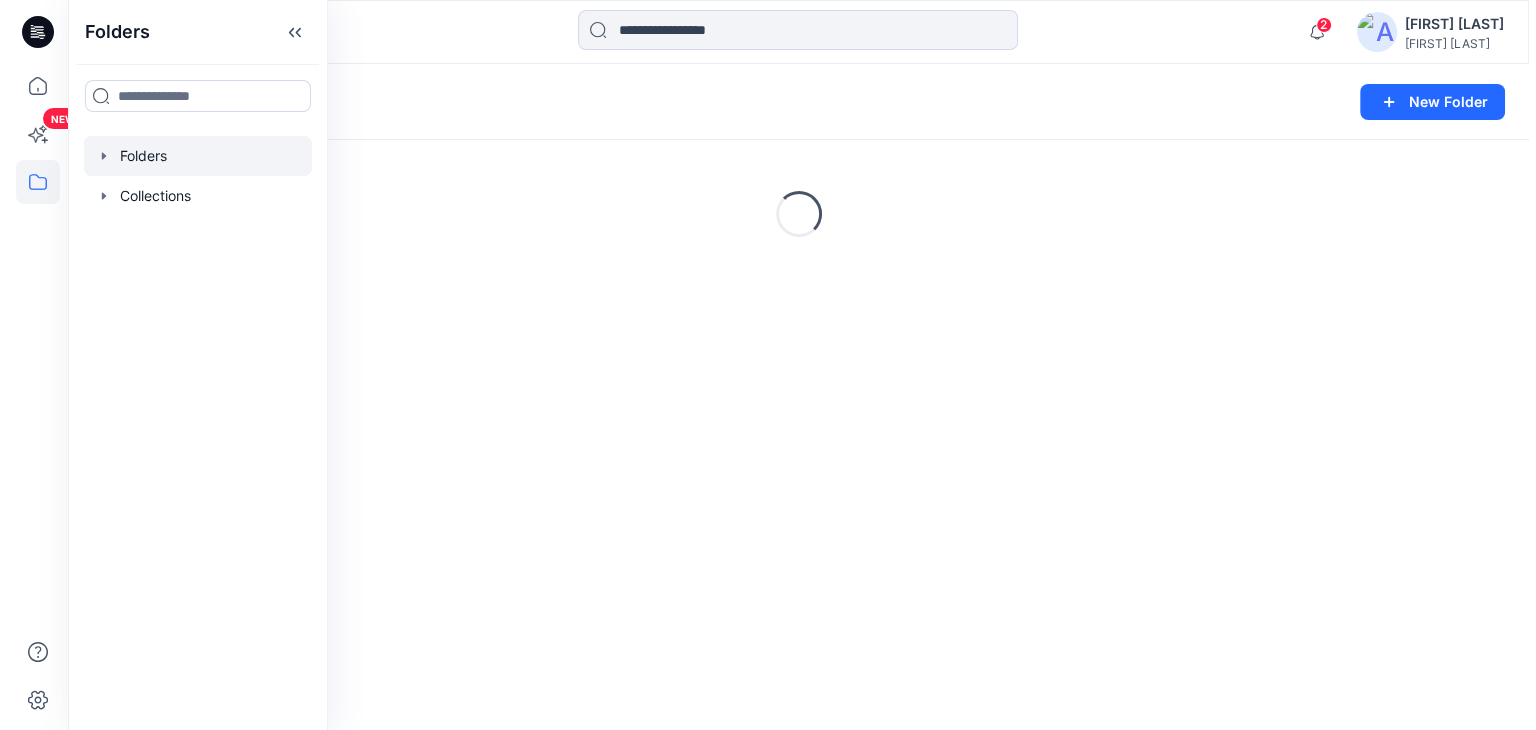 scroll, scrollTop: 0, scrollLeft: 0, axis: both 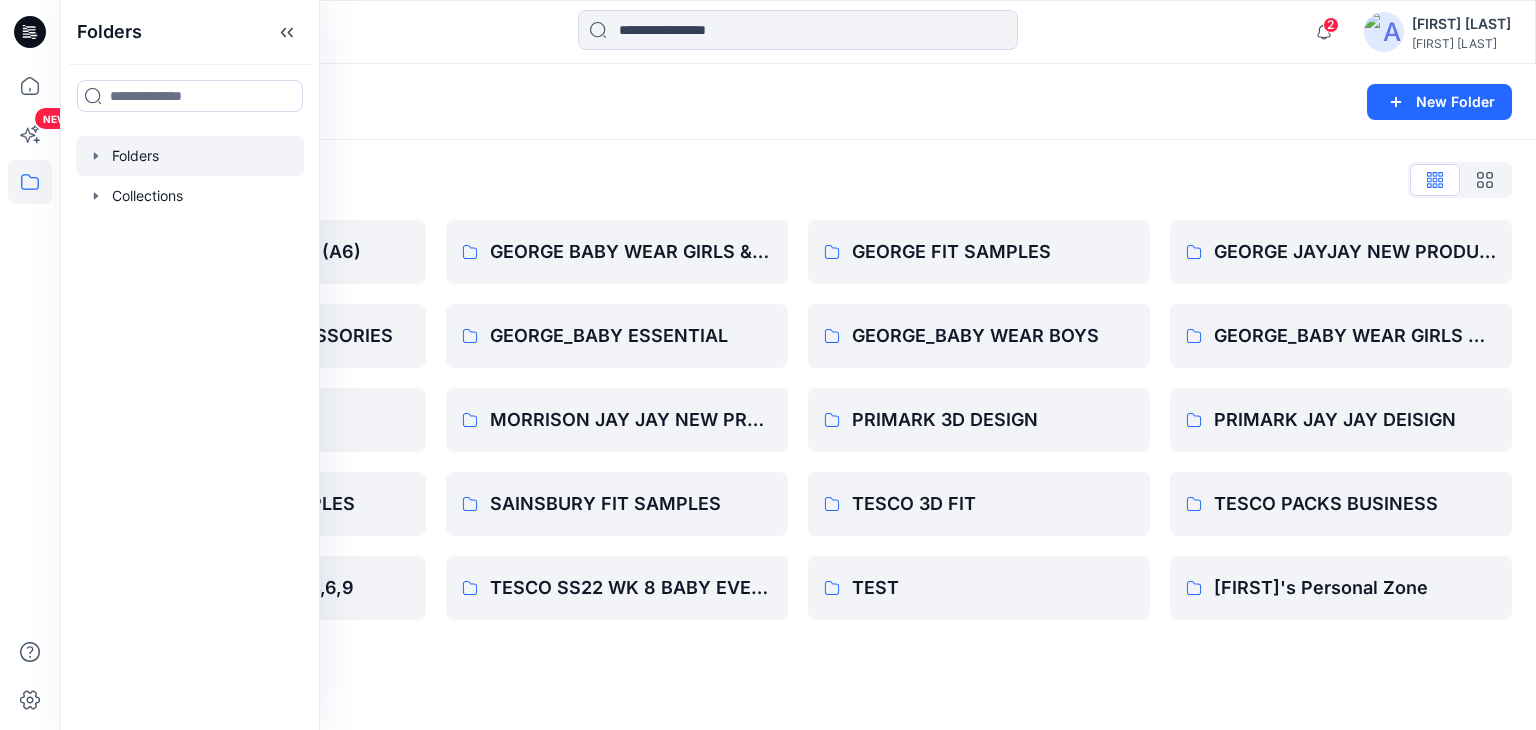 click on "Folders" at bounding box center [720, 102] 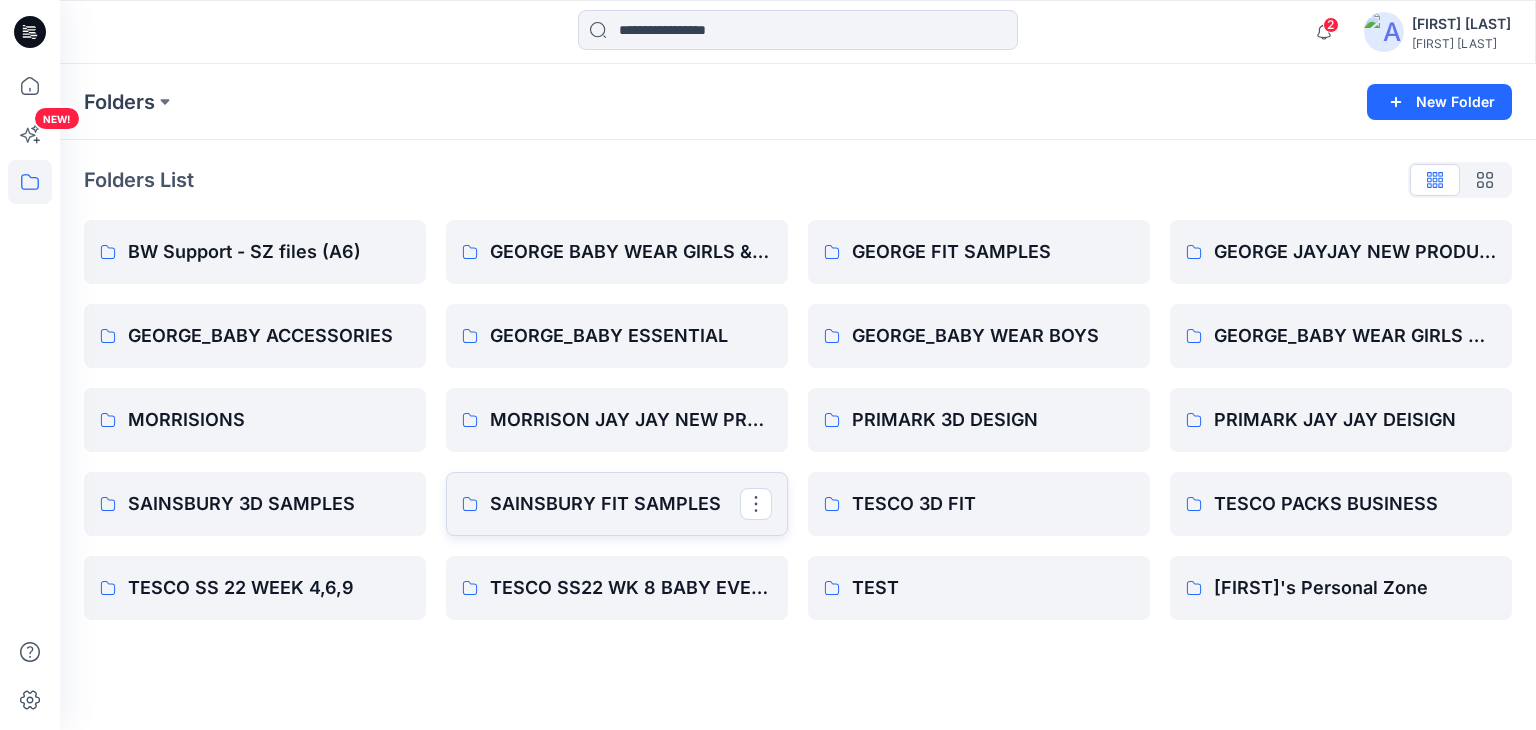 click on "SAINSBURY FIT SAMPLES" at bounding box center (615, 504) 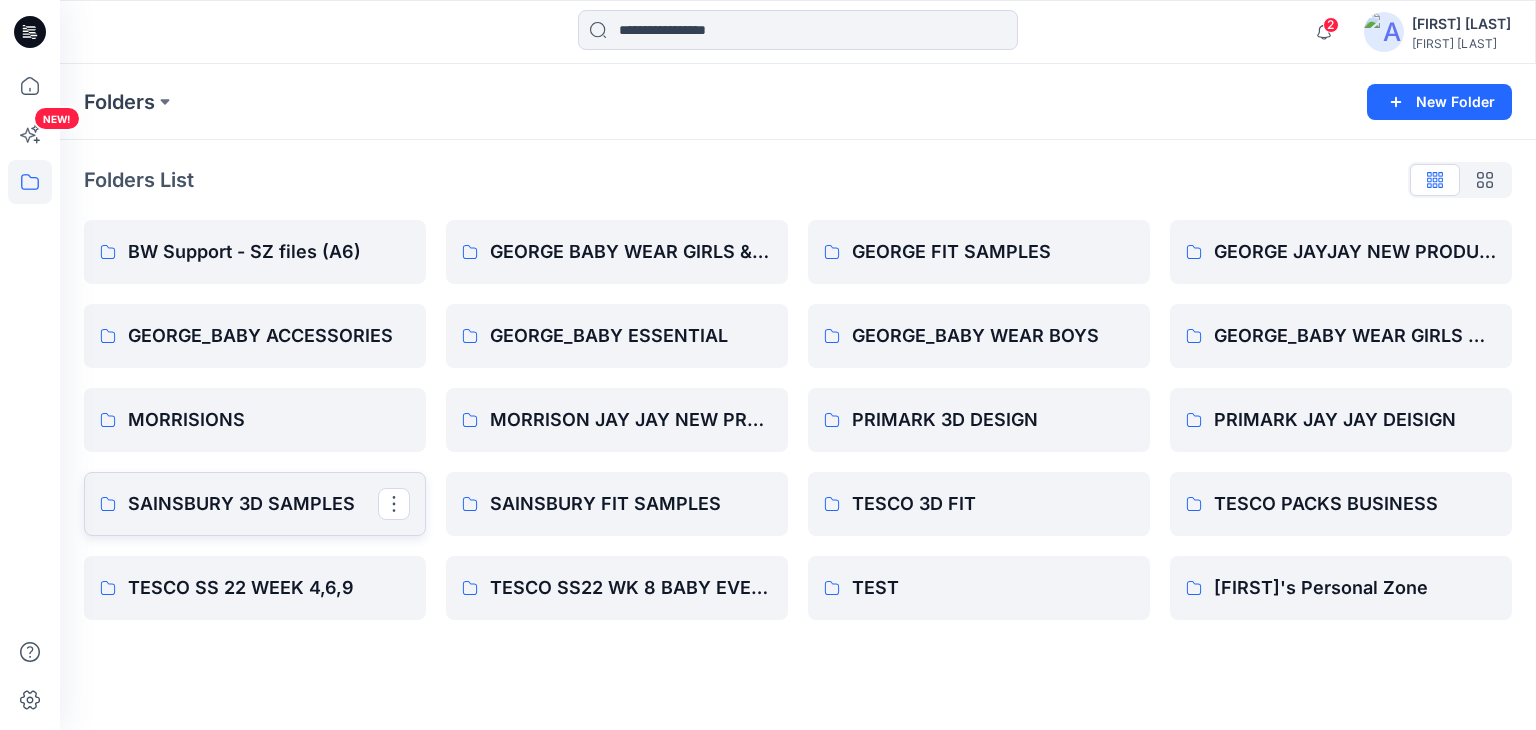 click on "SAINSBURY 3D SAMPLES" at bounding box center [253, 504] 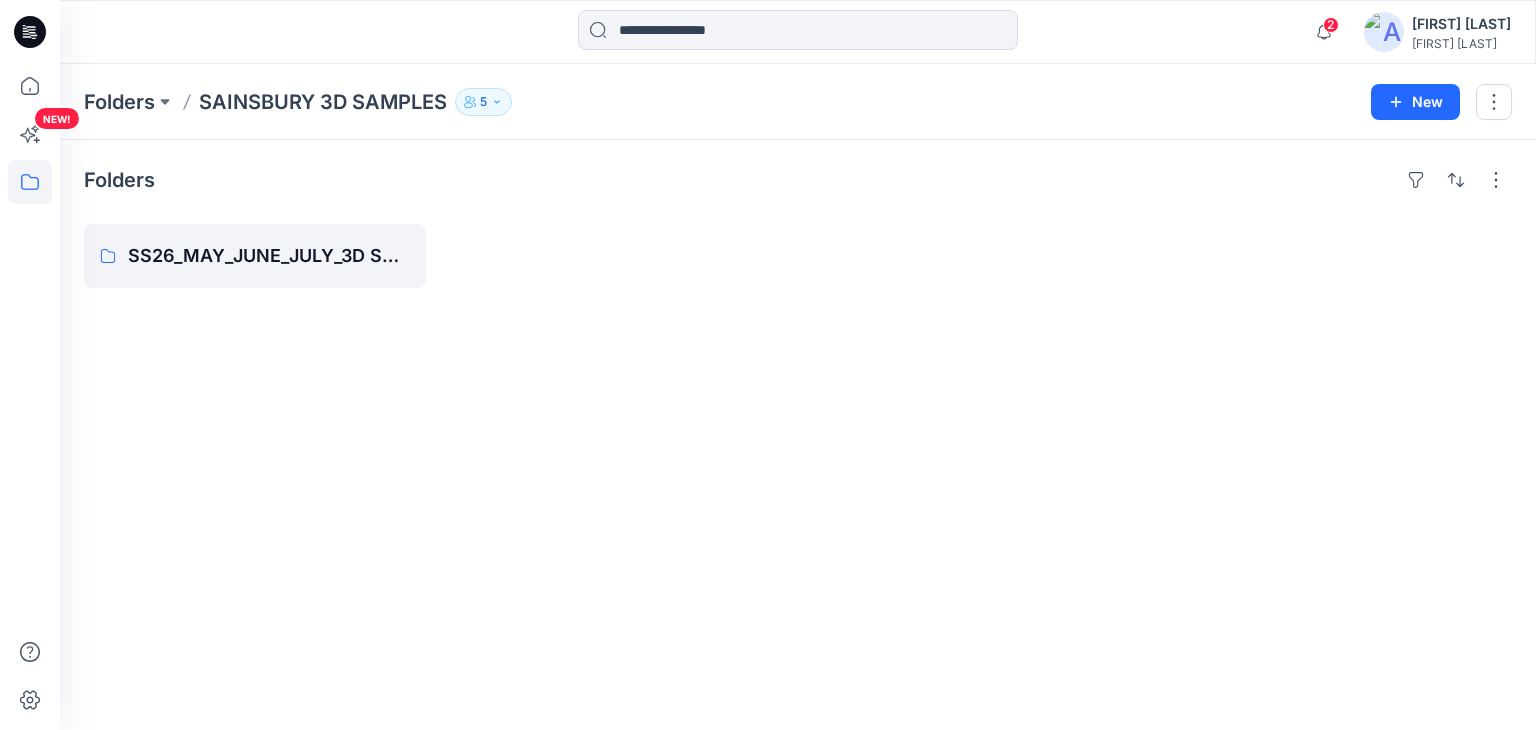 click on "5" at bounding box center (483, 102) 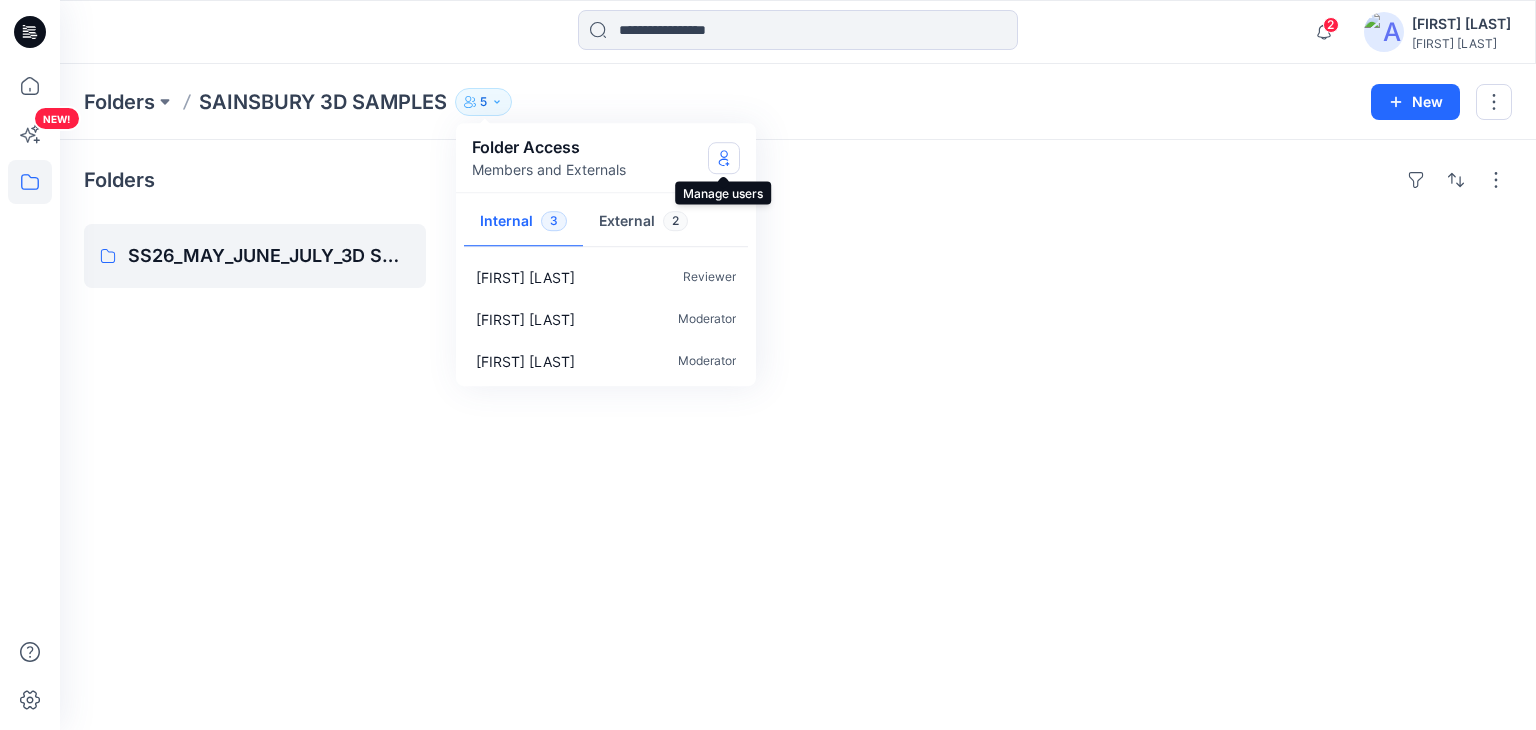 click 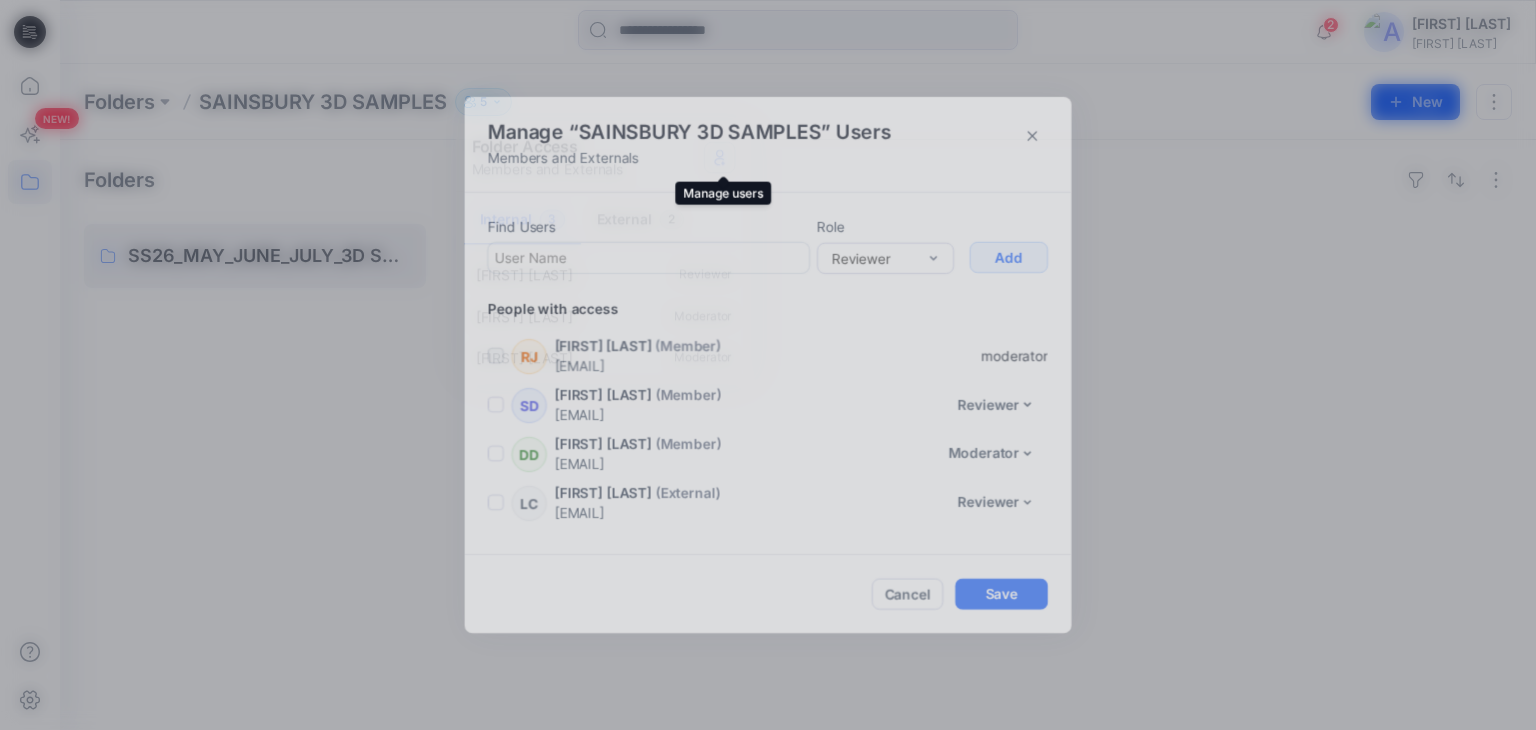 scroll, scrollTop: 42, scrollLeft: 0, axis: vertical 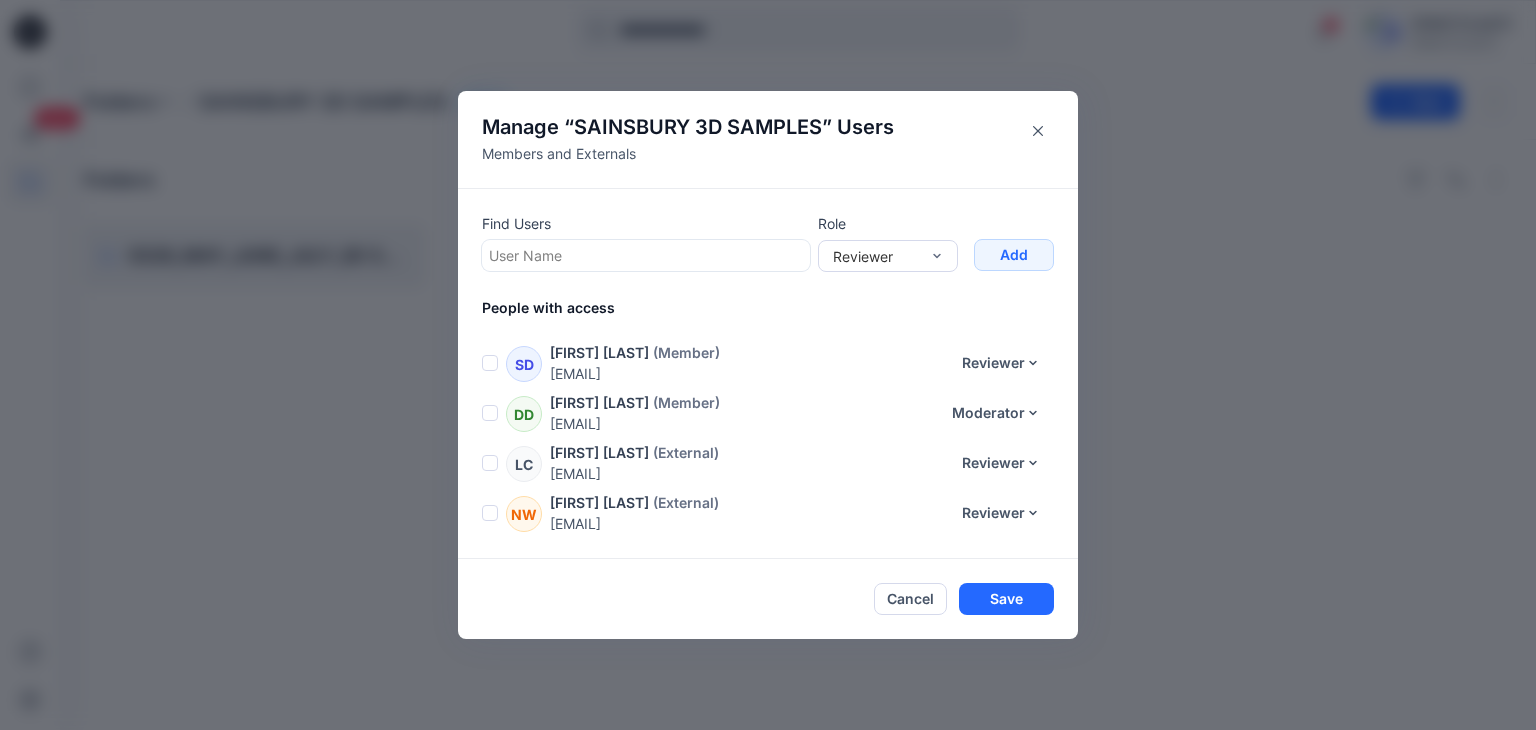 click at bounding box center (490, 363) 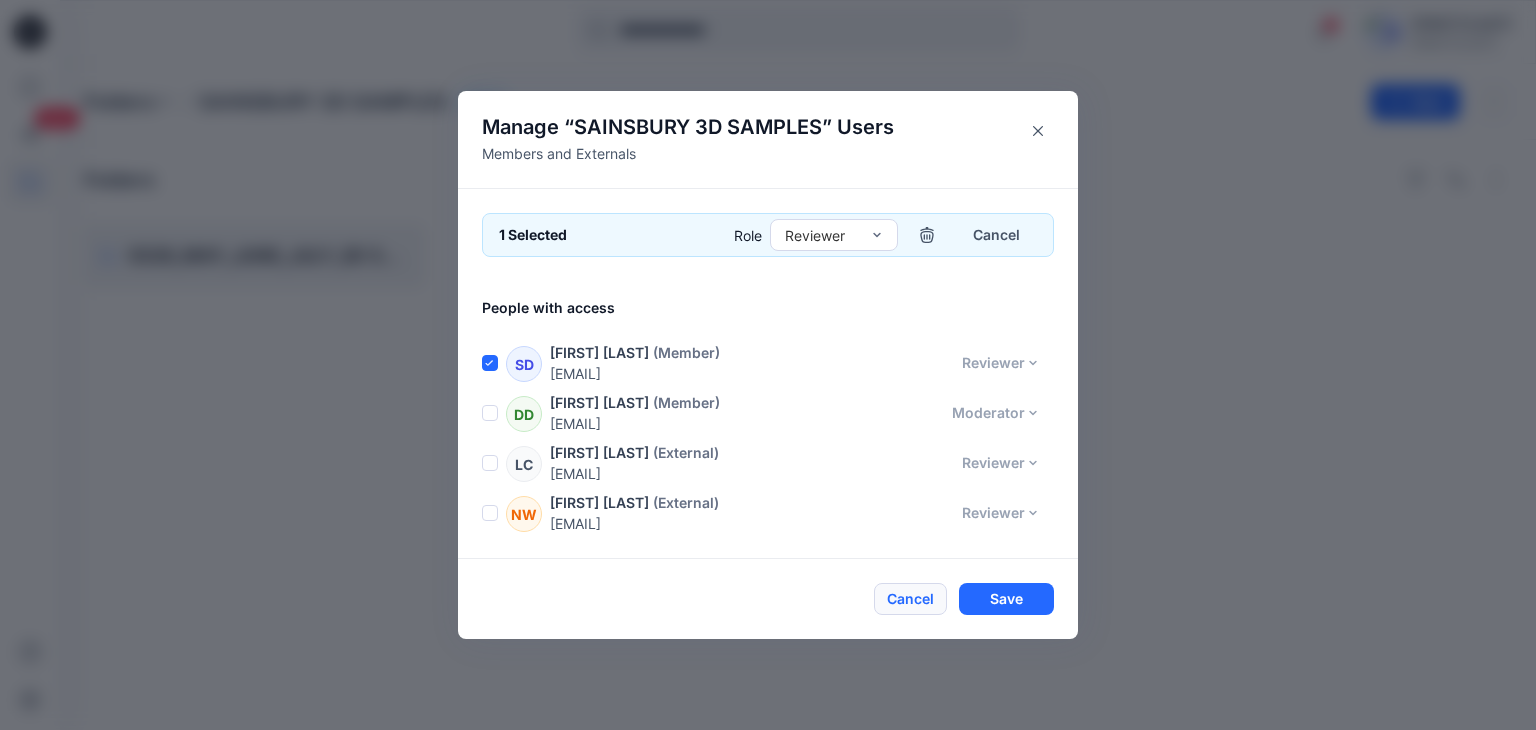 click on "Cancel" at bounding box center (910, 599) 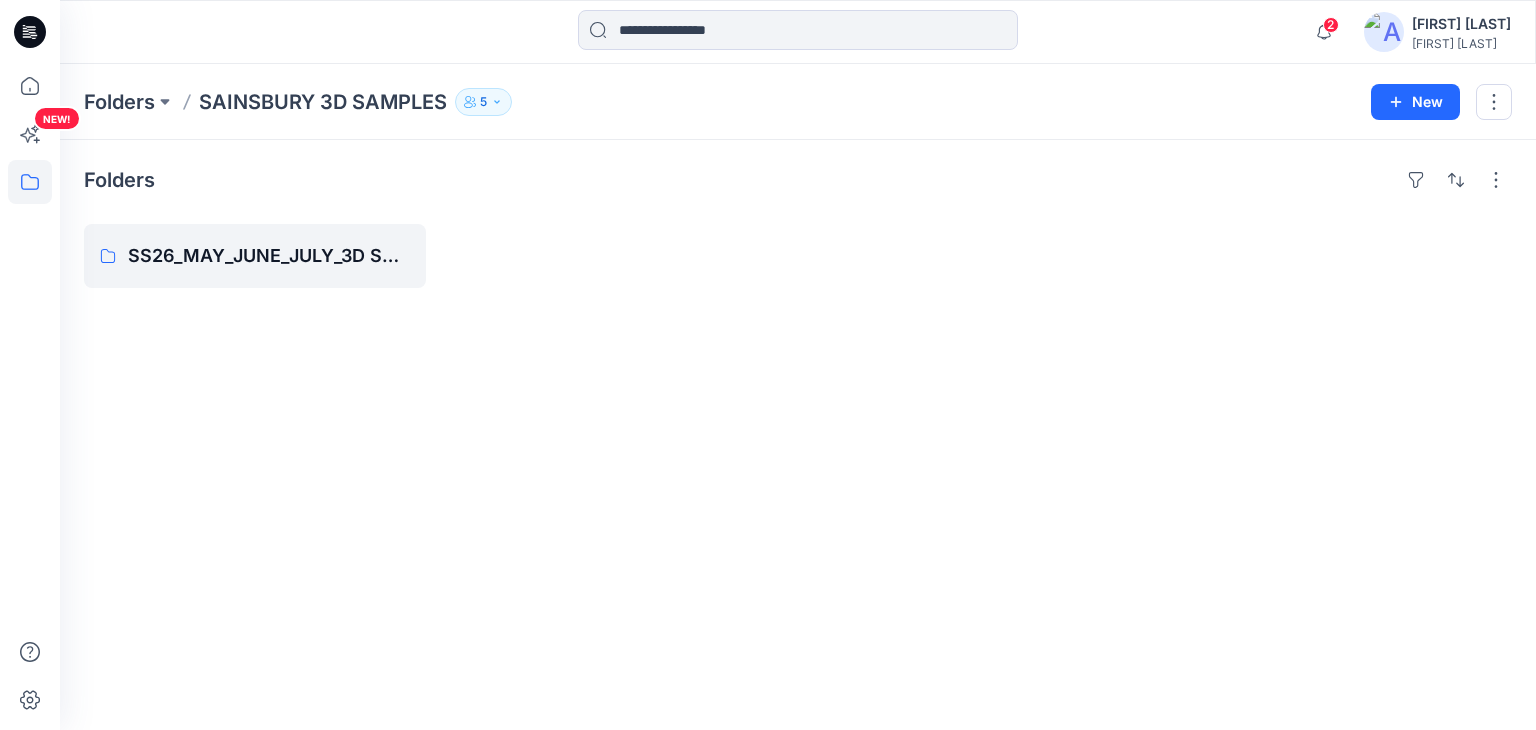 click on "5" at bounding box center (483, 102) 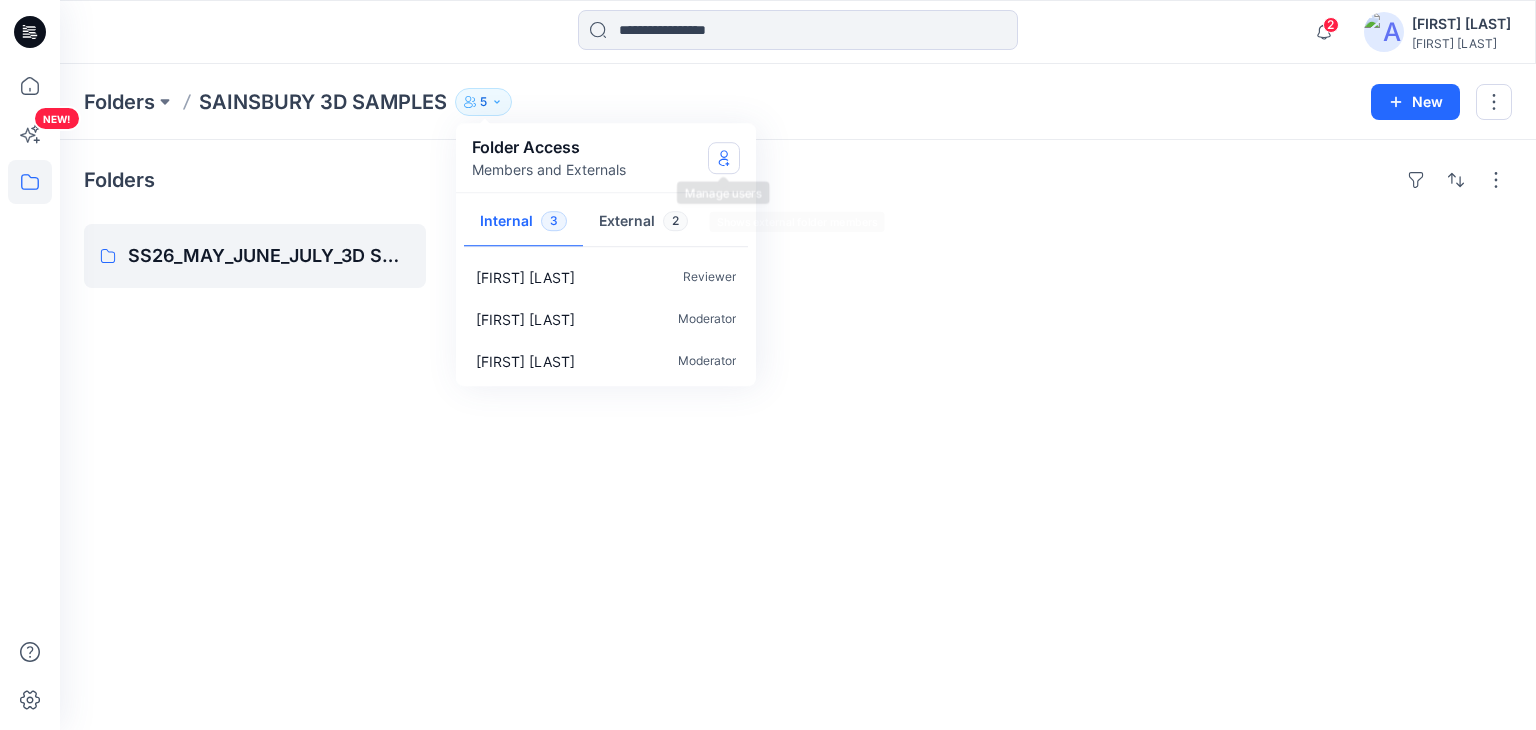 click 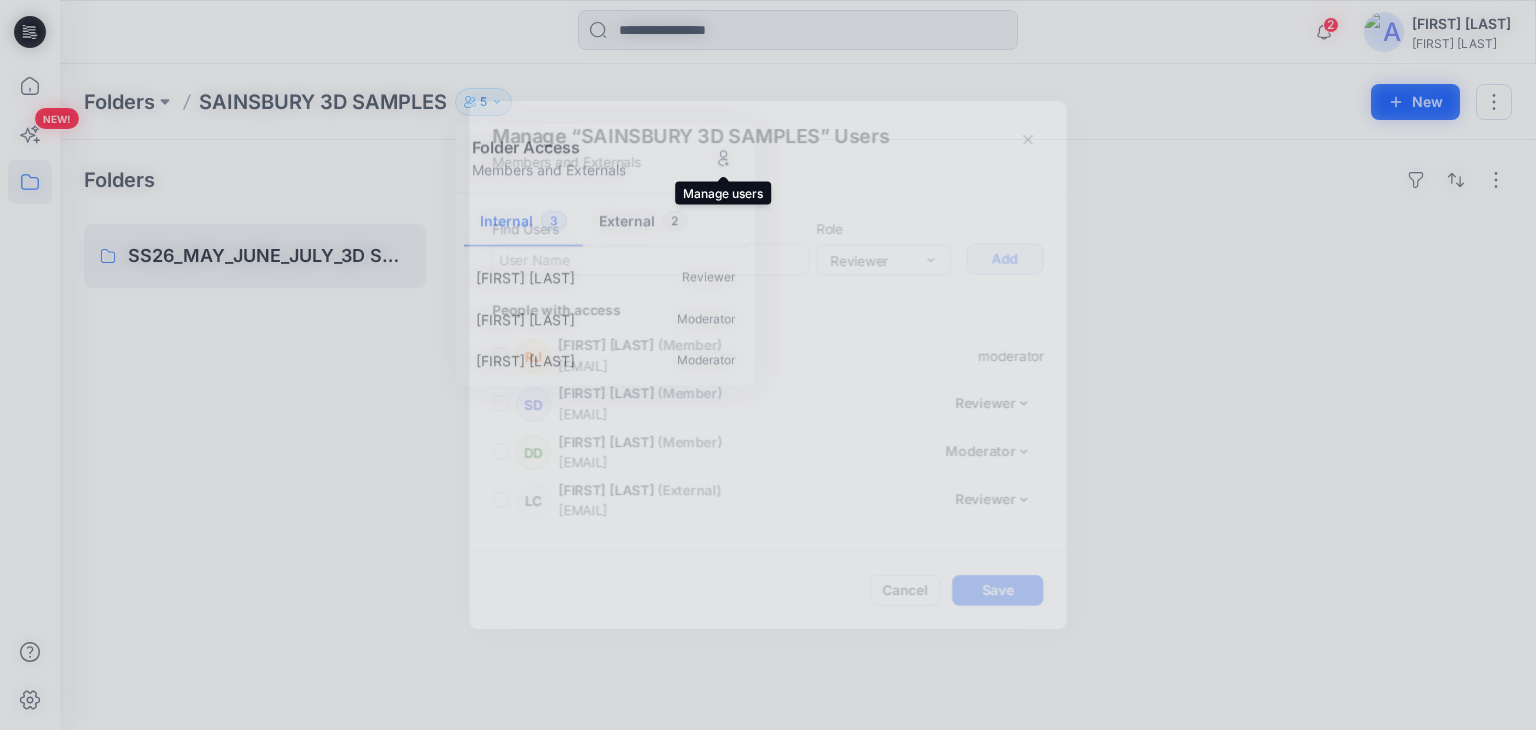 scroll, scrollTop: 42, scrollLeft: 0, axis: vertical 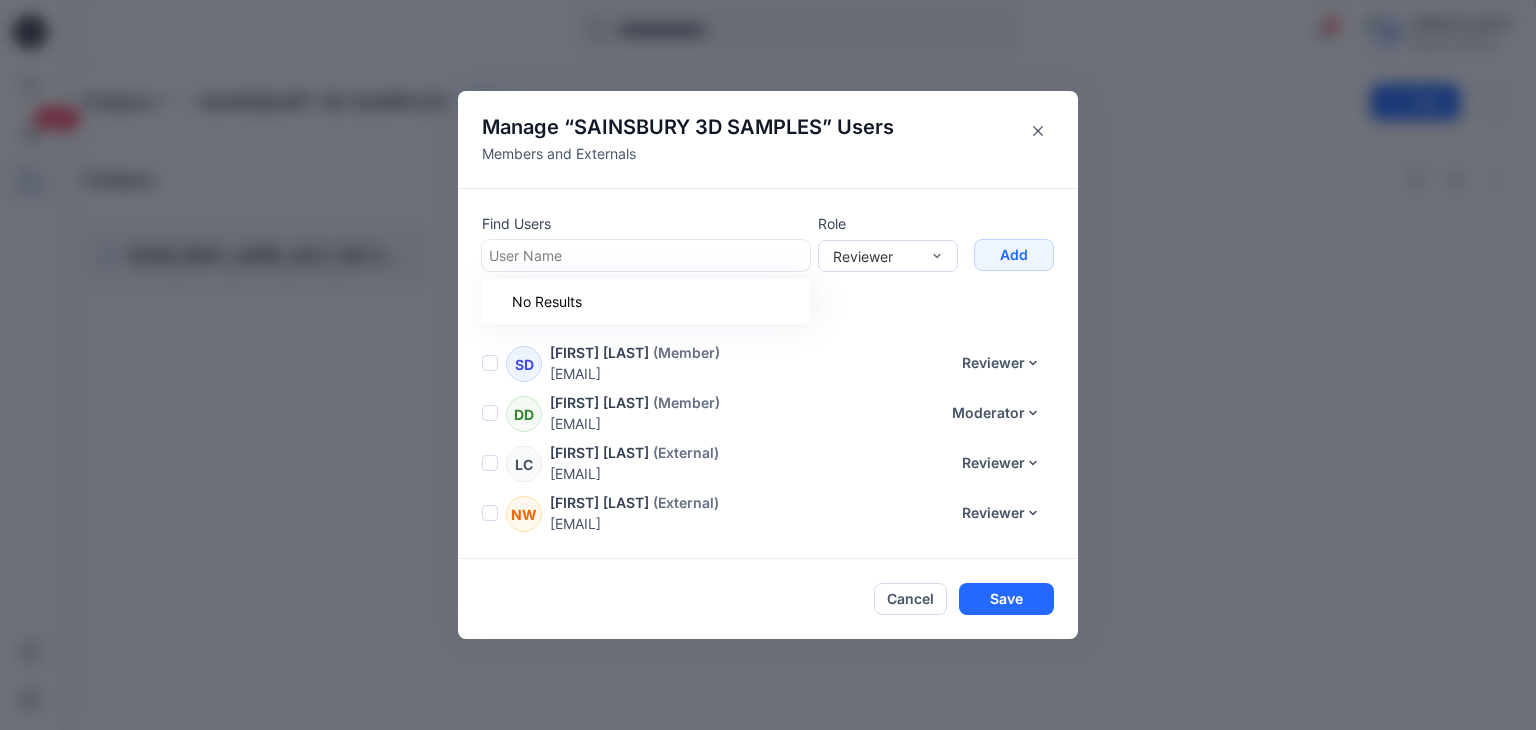 click at bounding box center [646, 255] 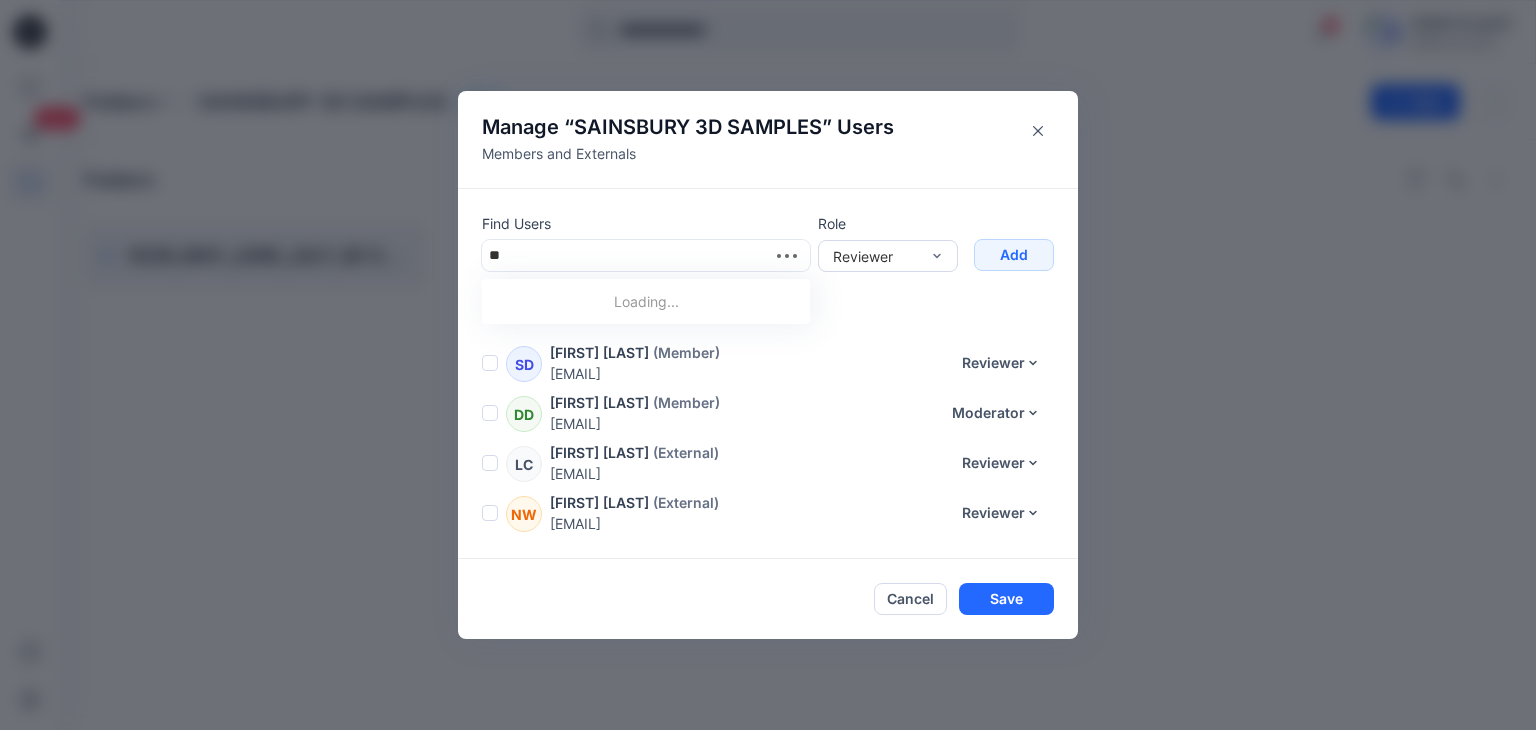 type on "*" 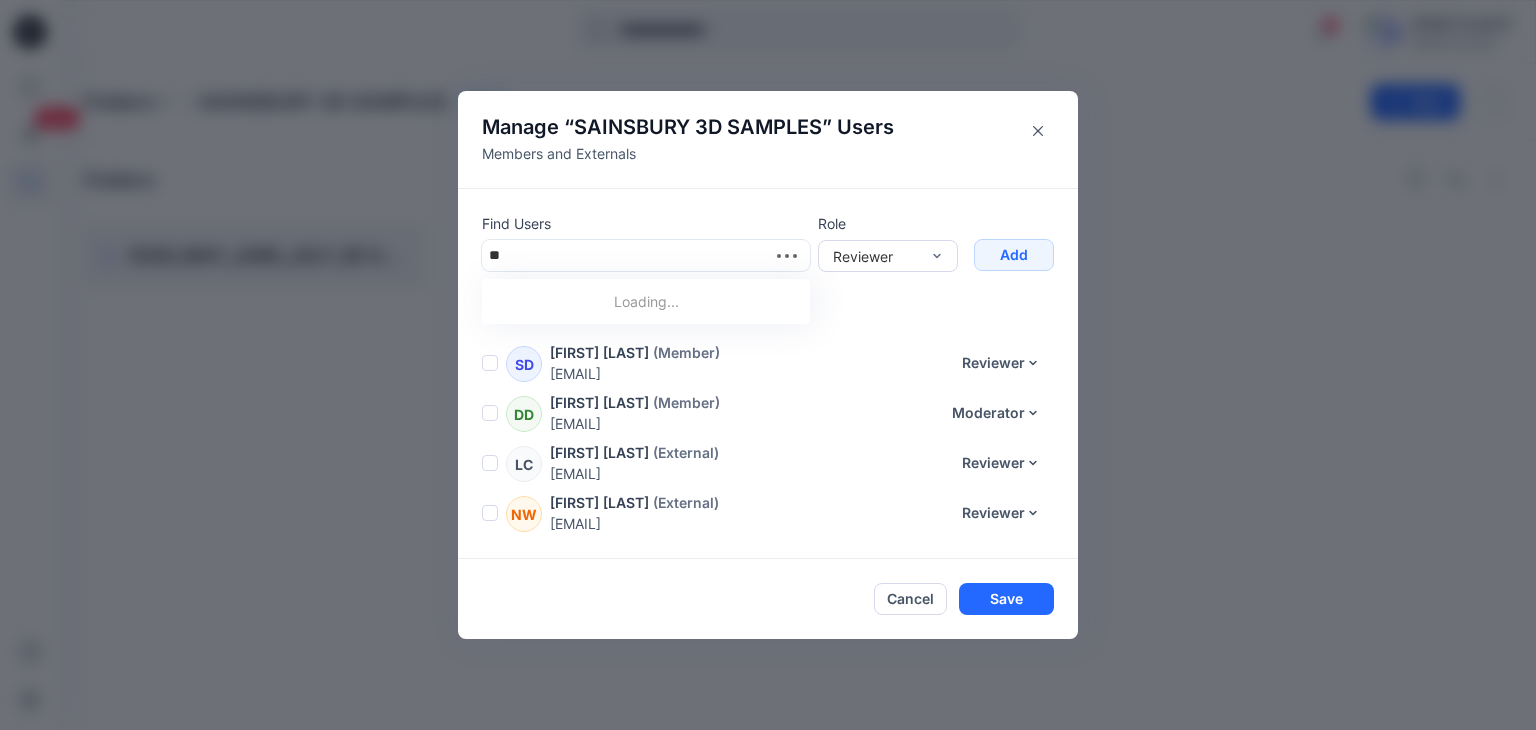 type on "*" 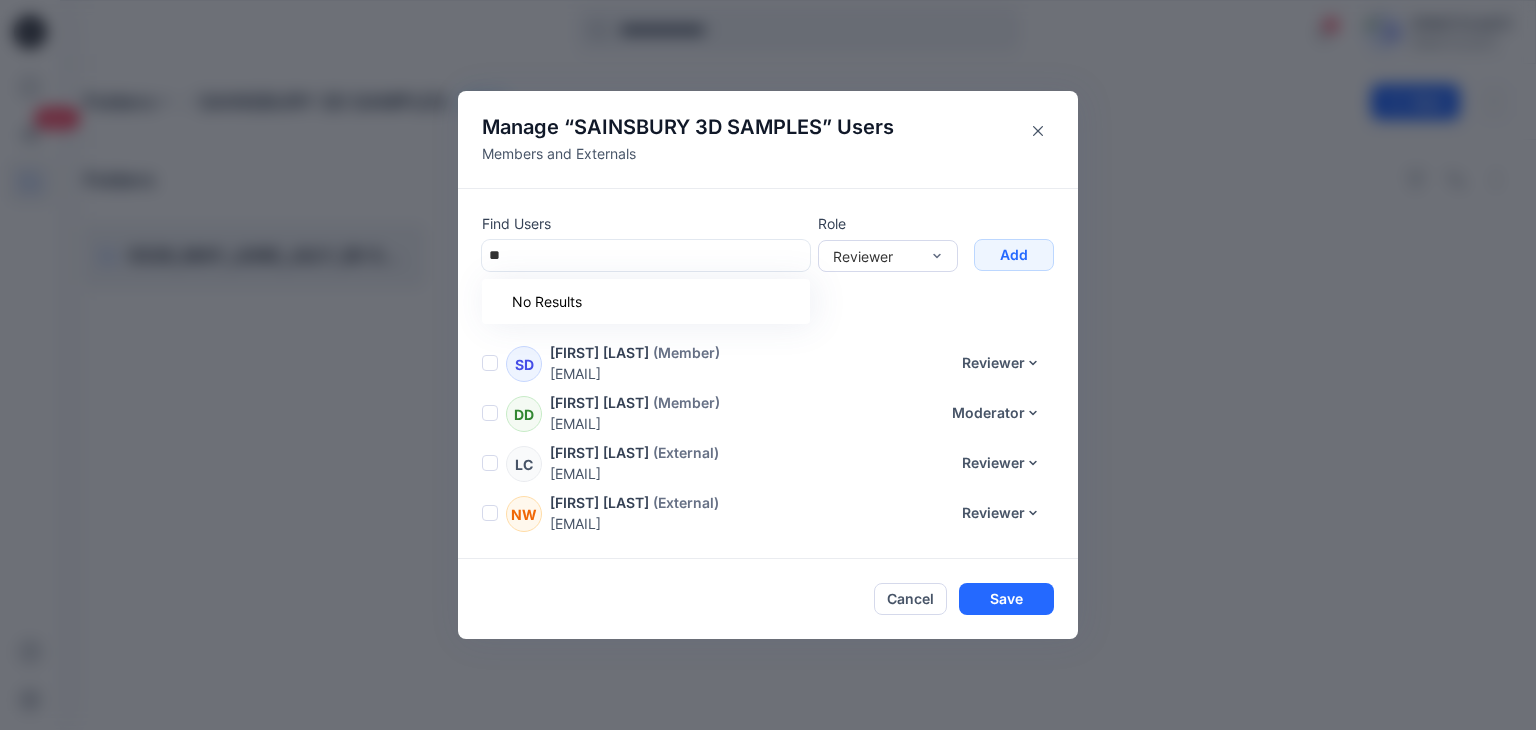 type on "*" 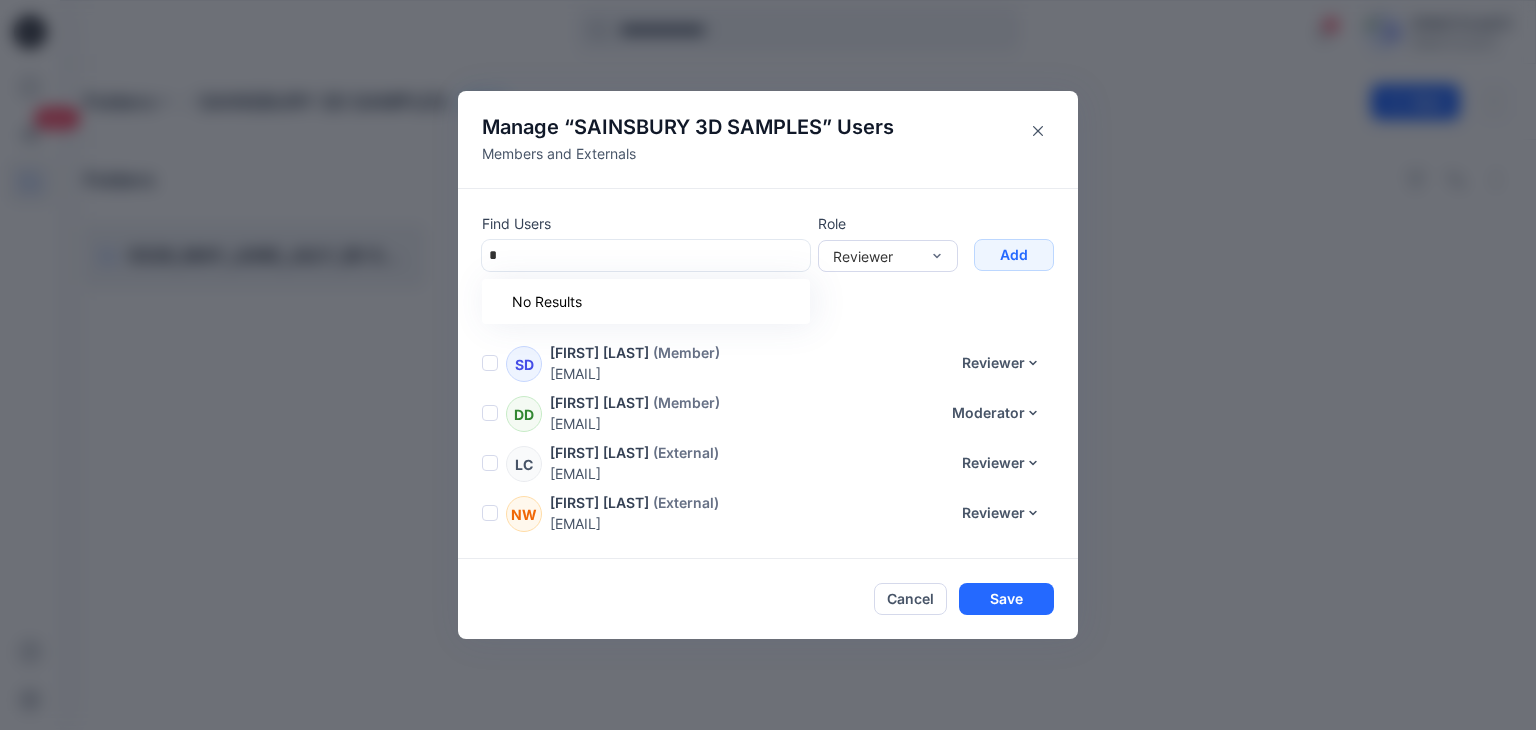 type 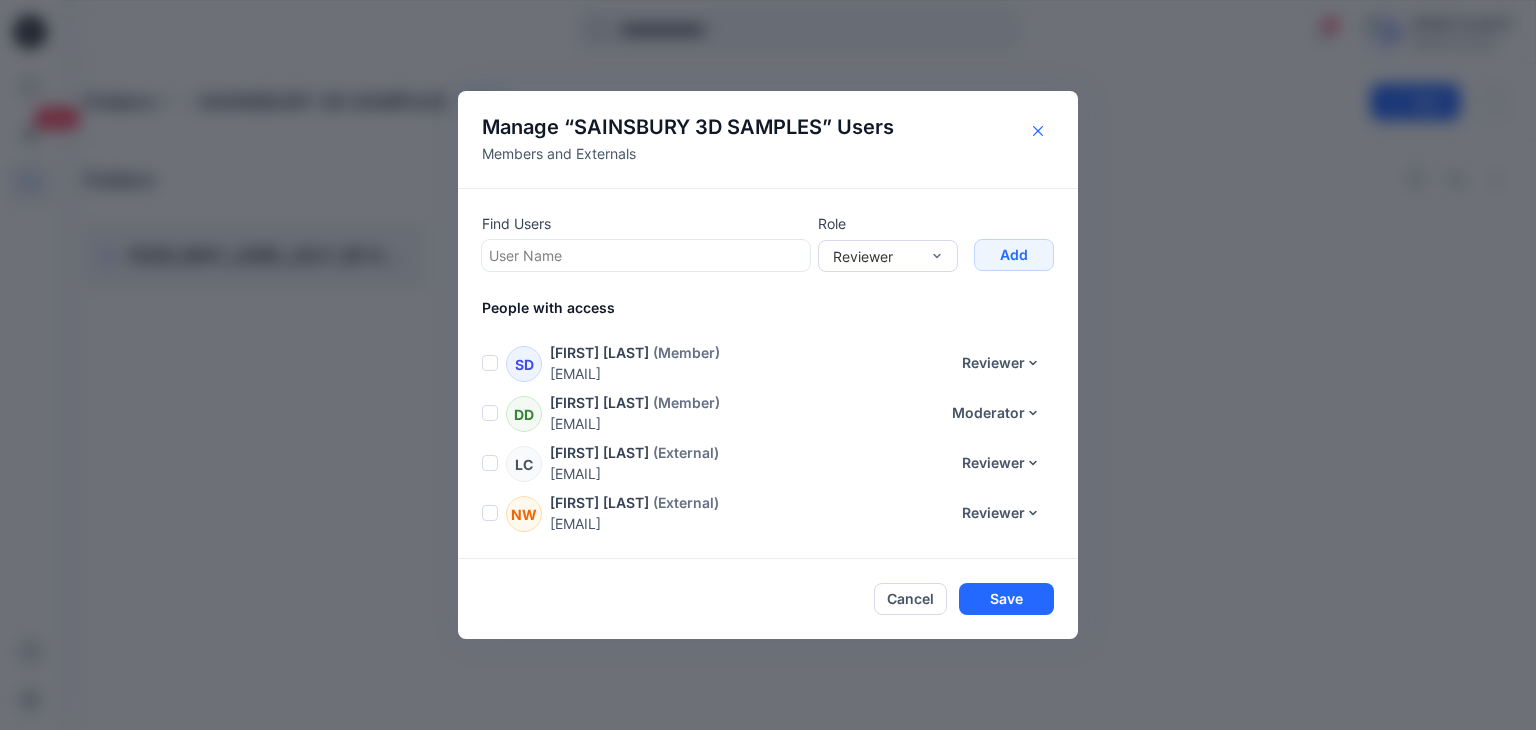 click 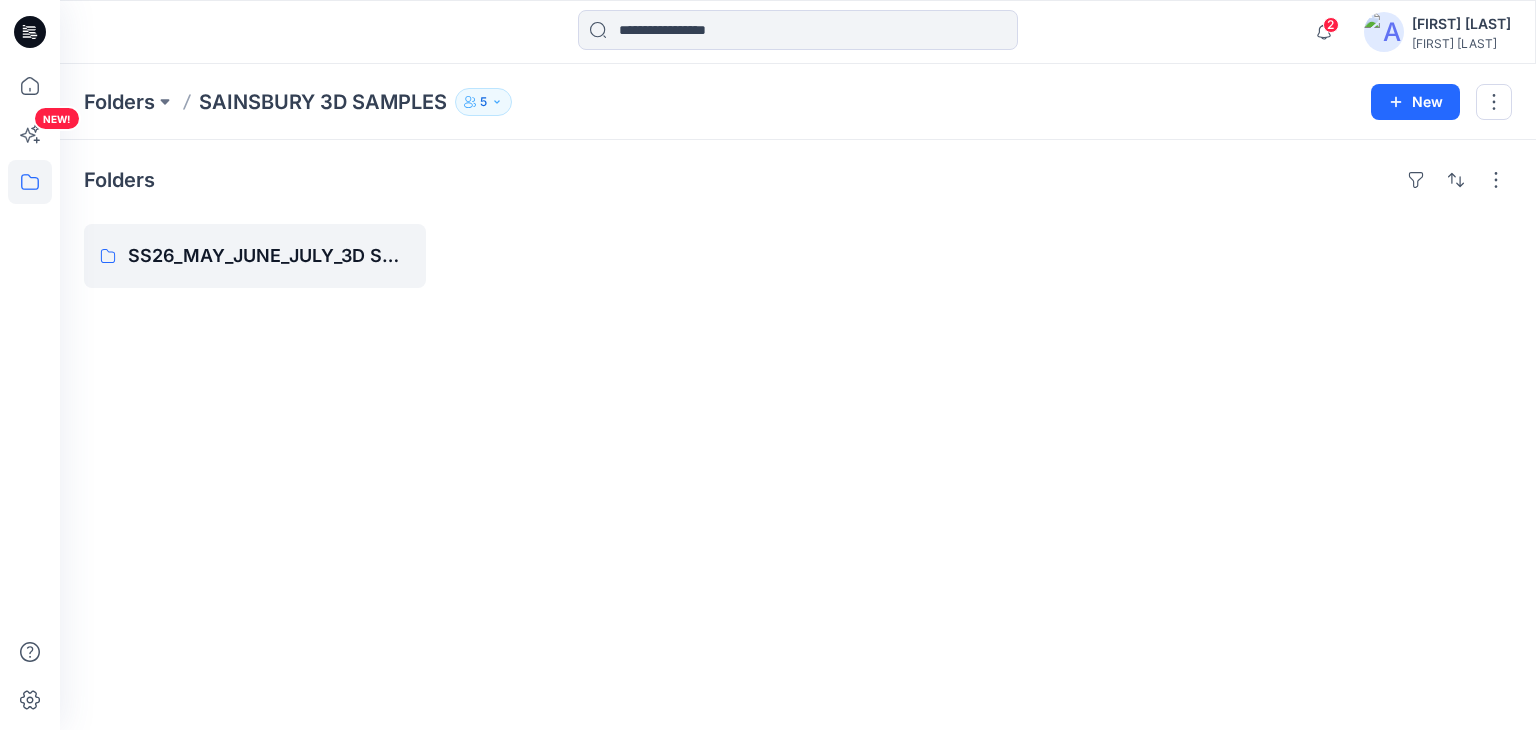 click 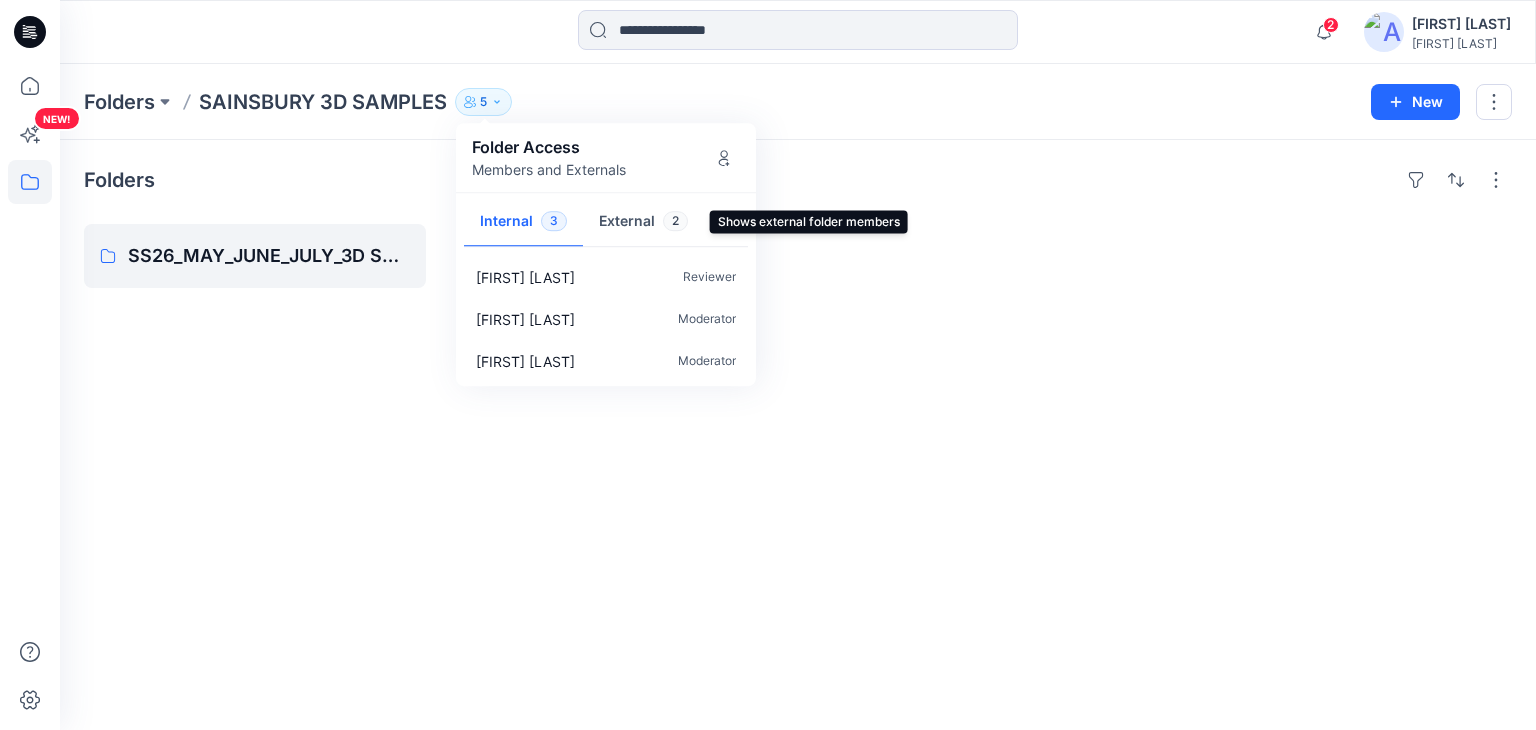 click on "External 2" at bounding box center (643, 222) 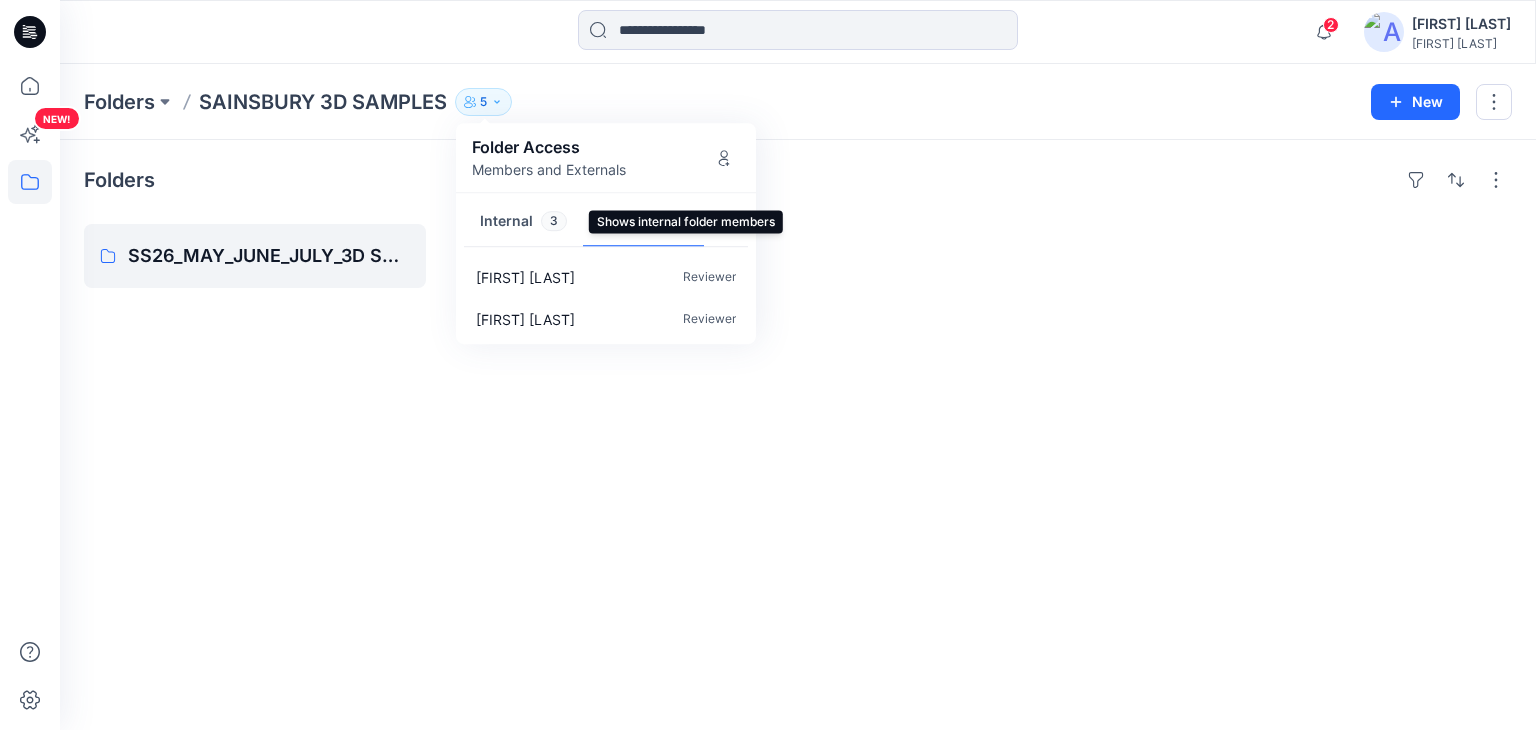 click on "Internal 3" at bounding box center [523, 222] 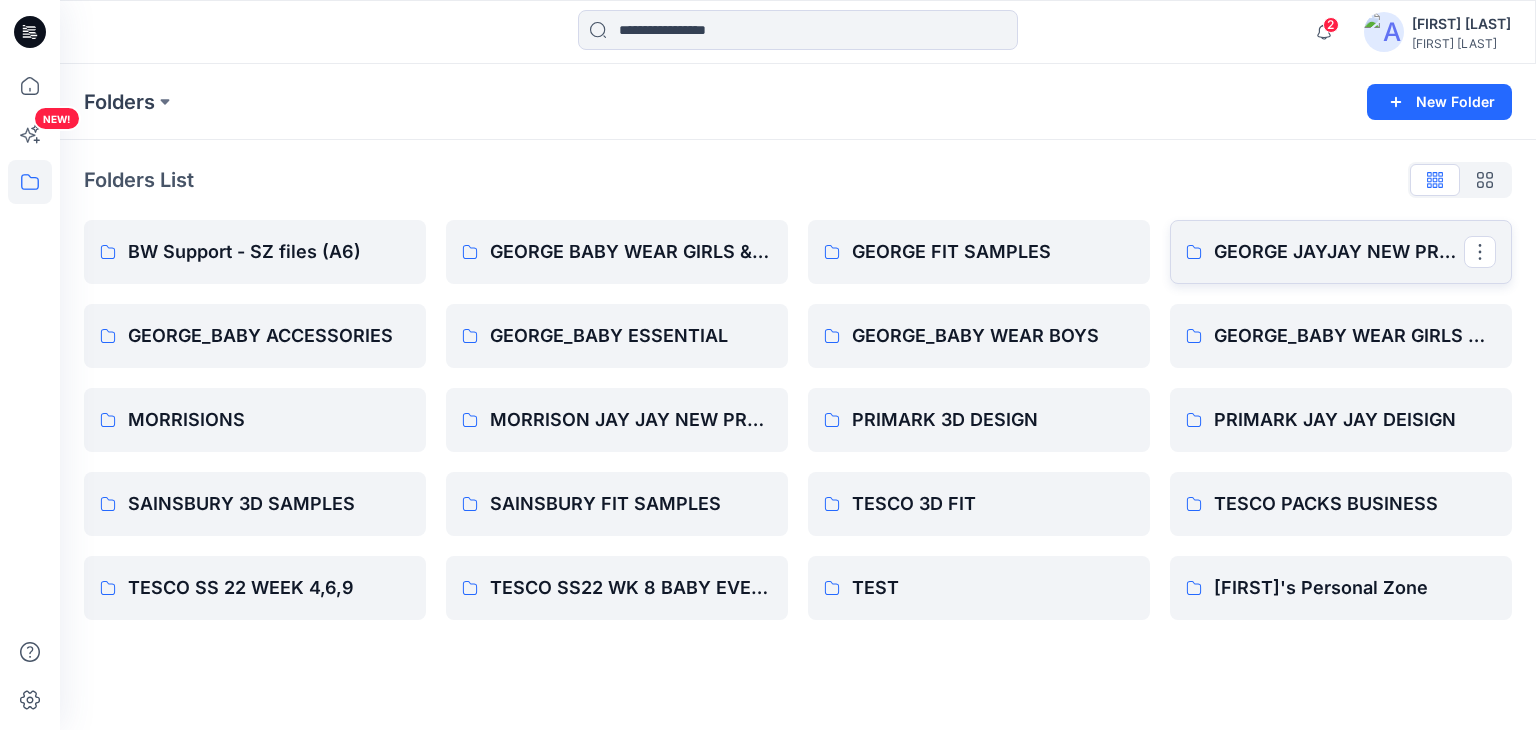 click on "GEORGE JAYJAY NEW PRODUCTS" at bounding box center (1341, 252) 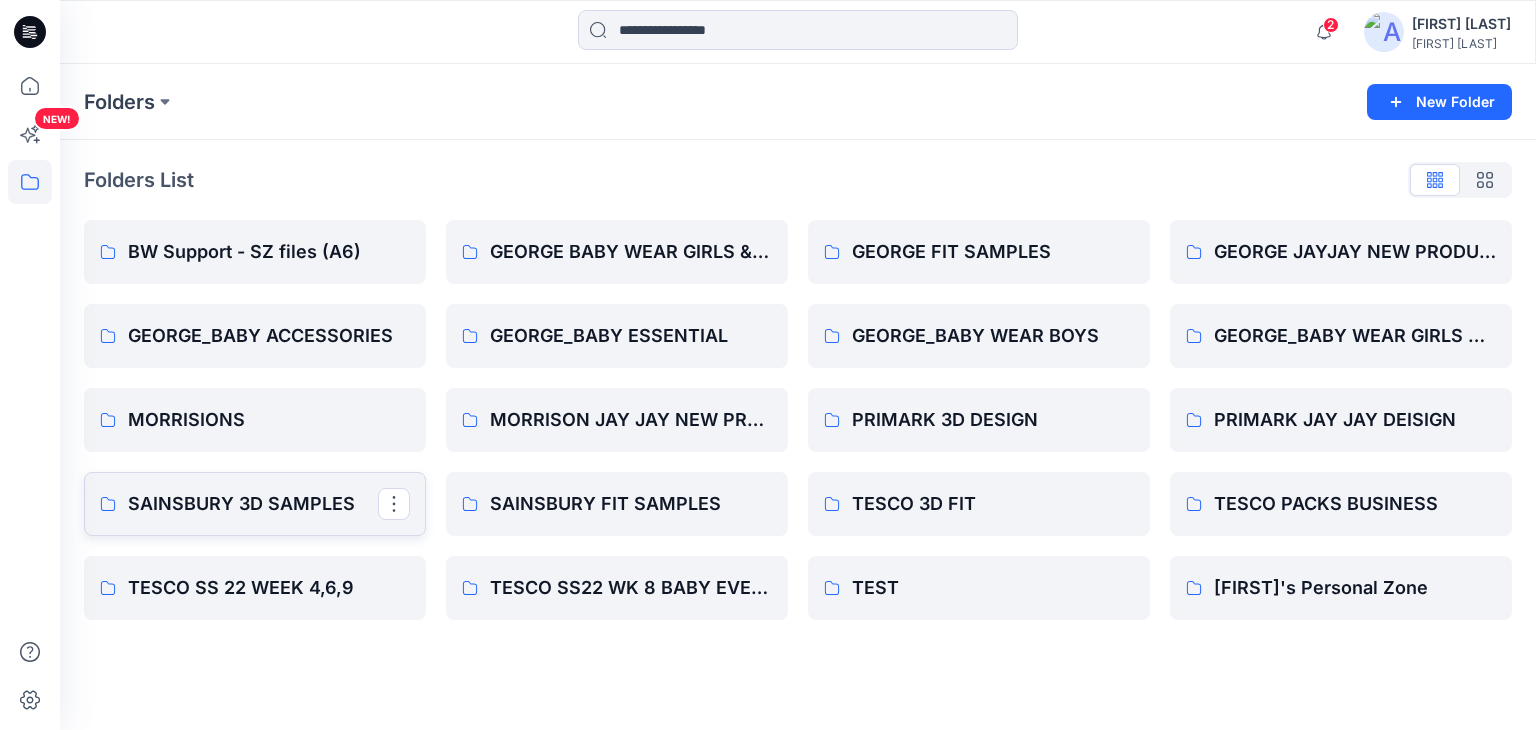 click on "SAINSBURY 3D SAMPLES" at bounding box center (255, 504) 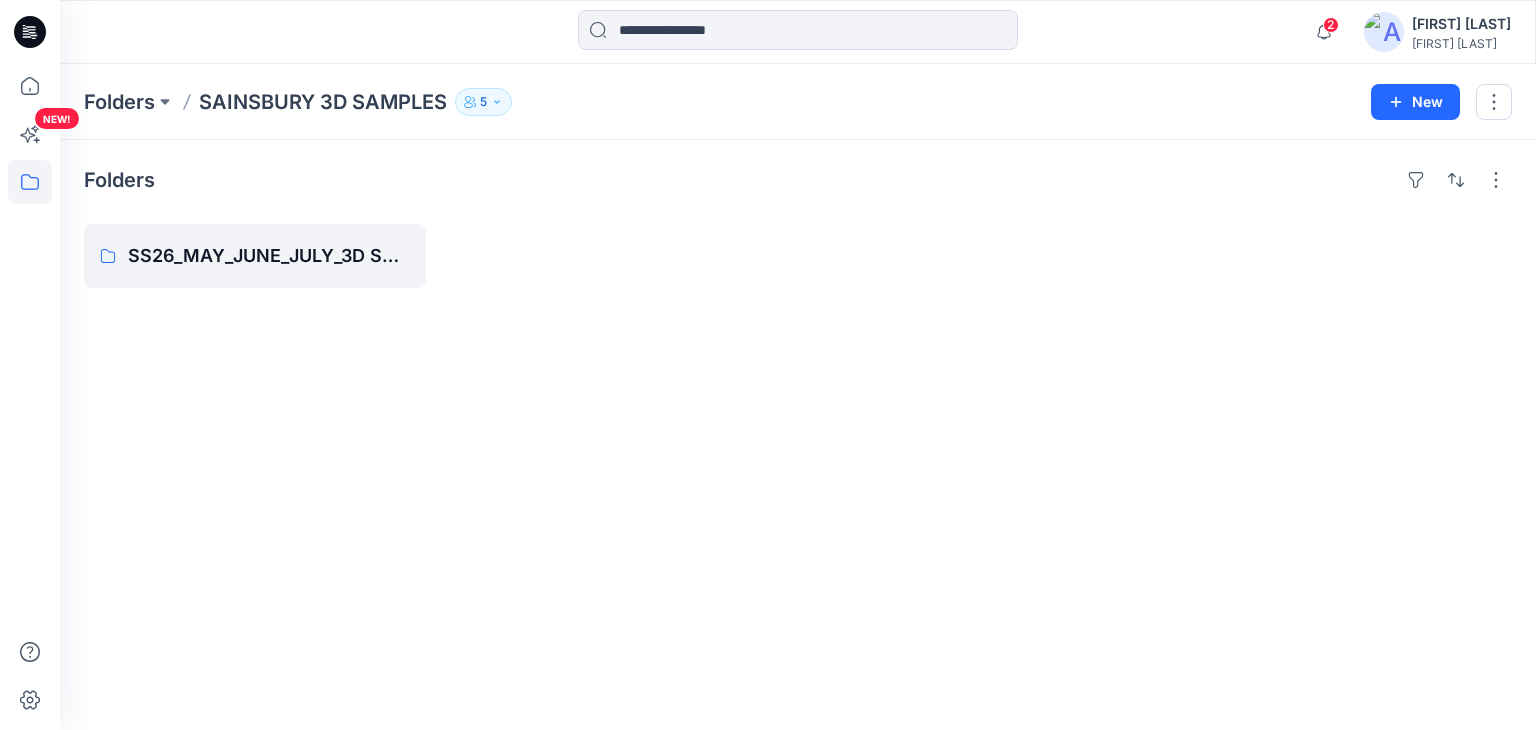 click 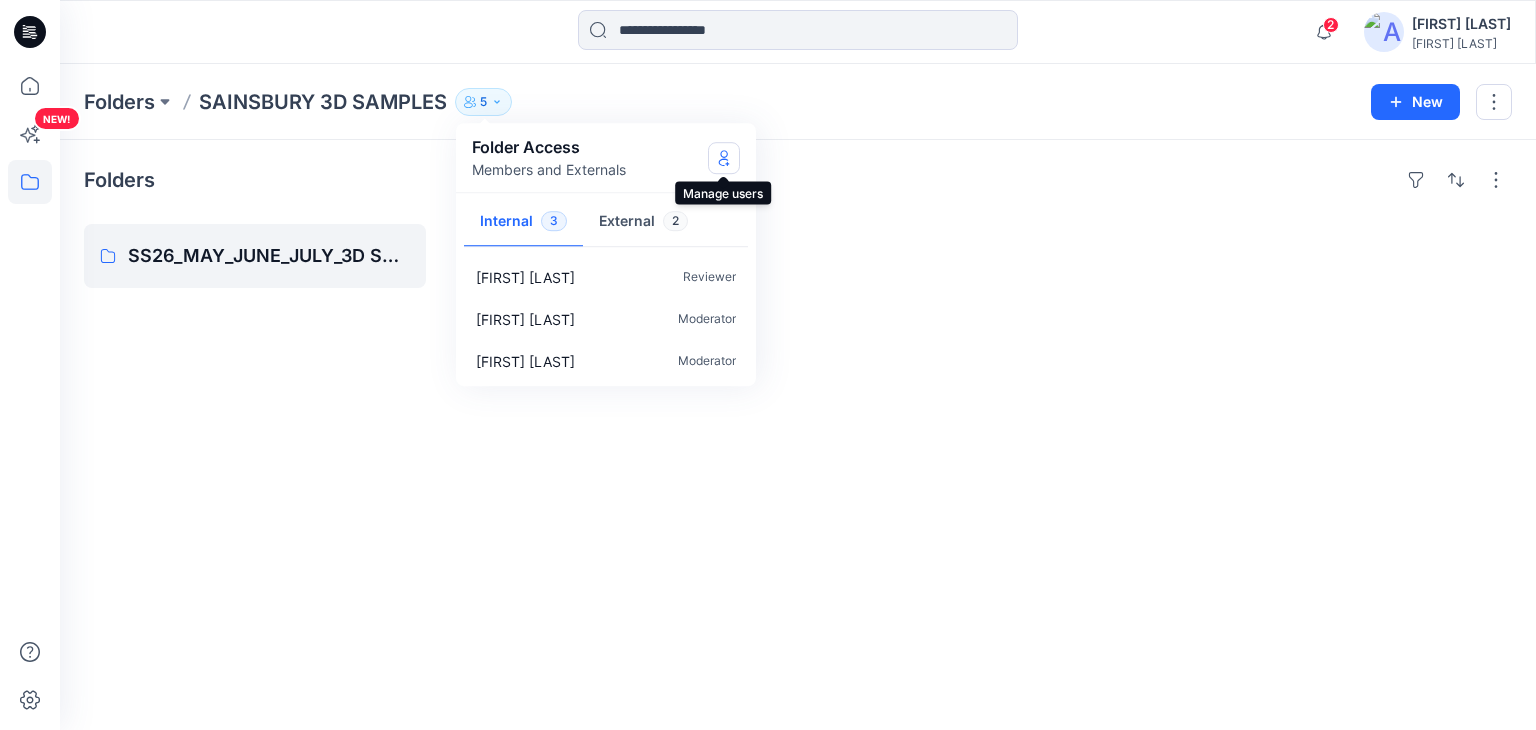 click 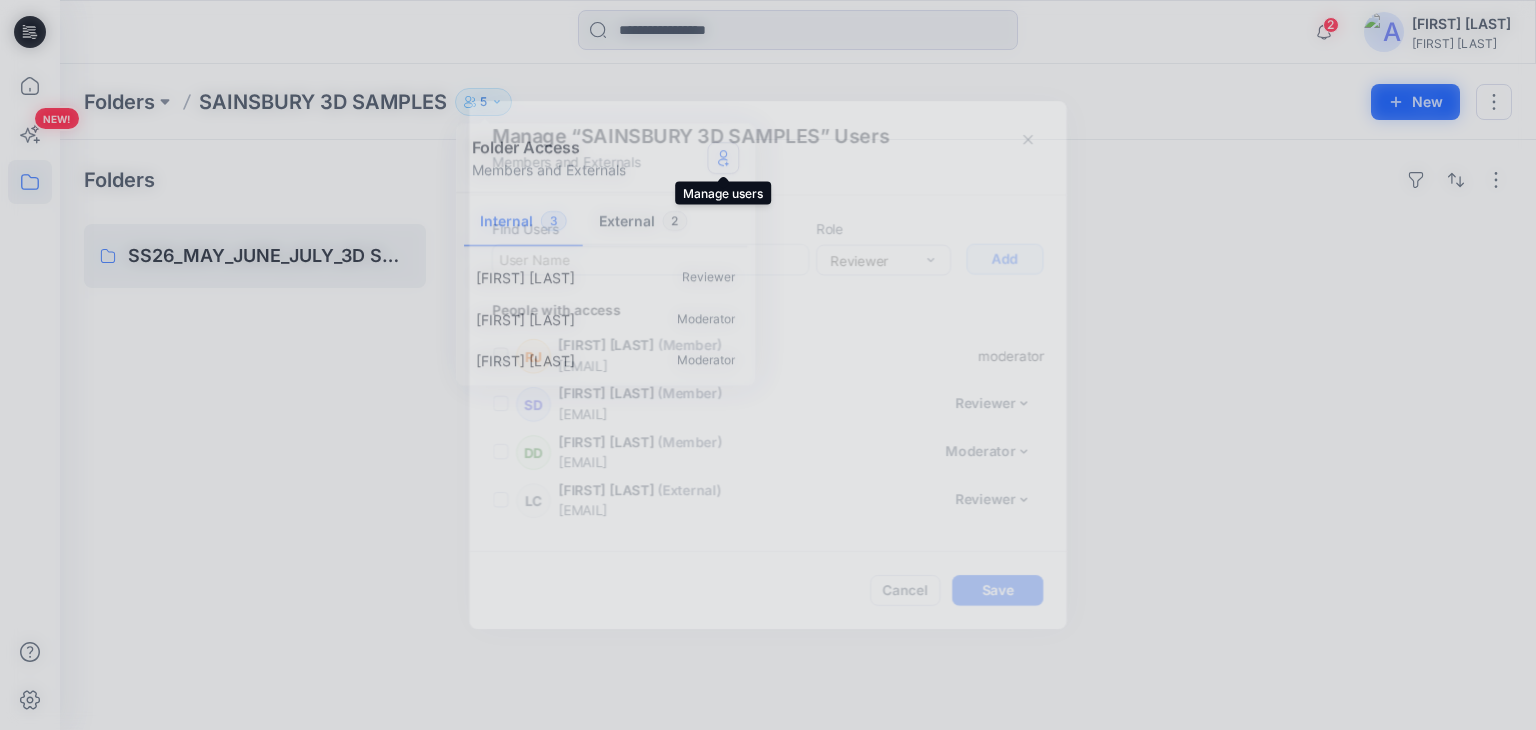 scroll, scrollTop: 42, scrollLeft: 0, axis: vertical 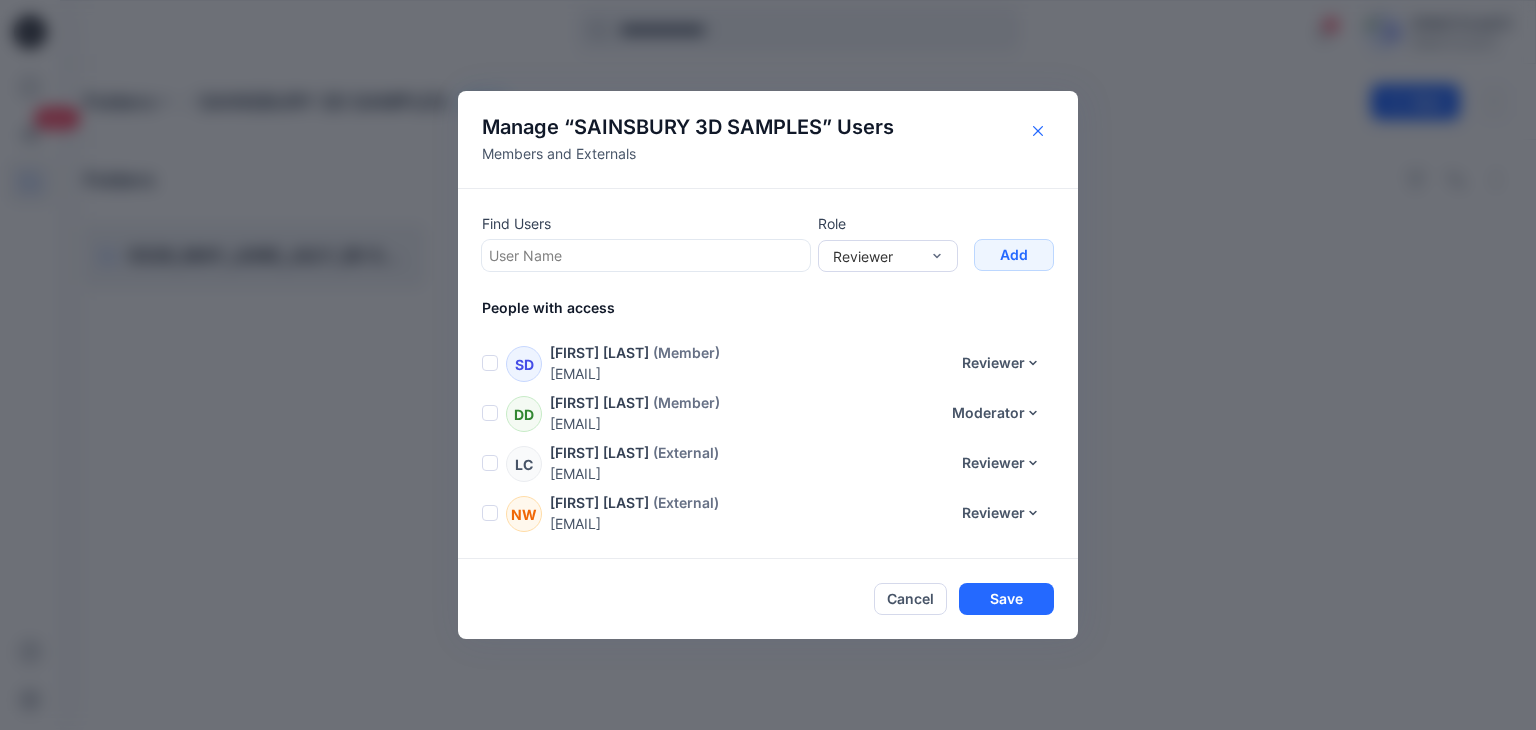 click 